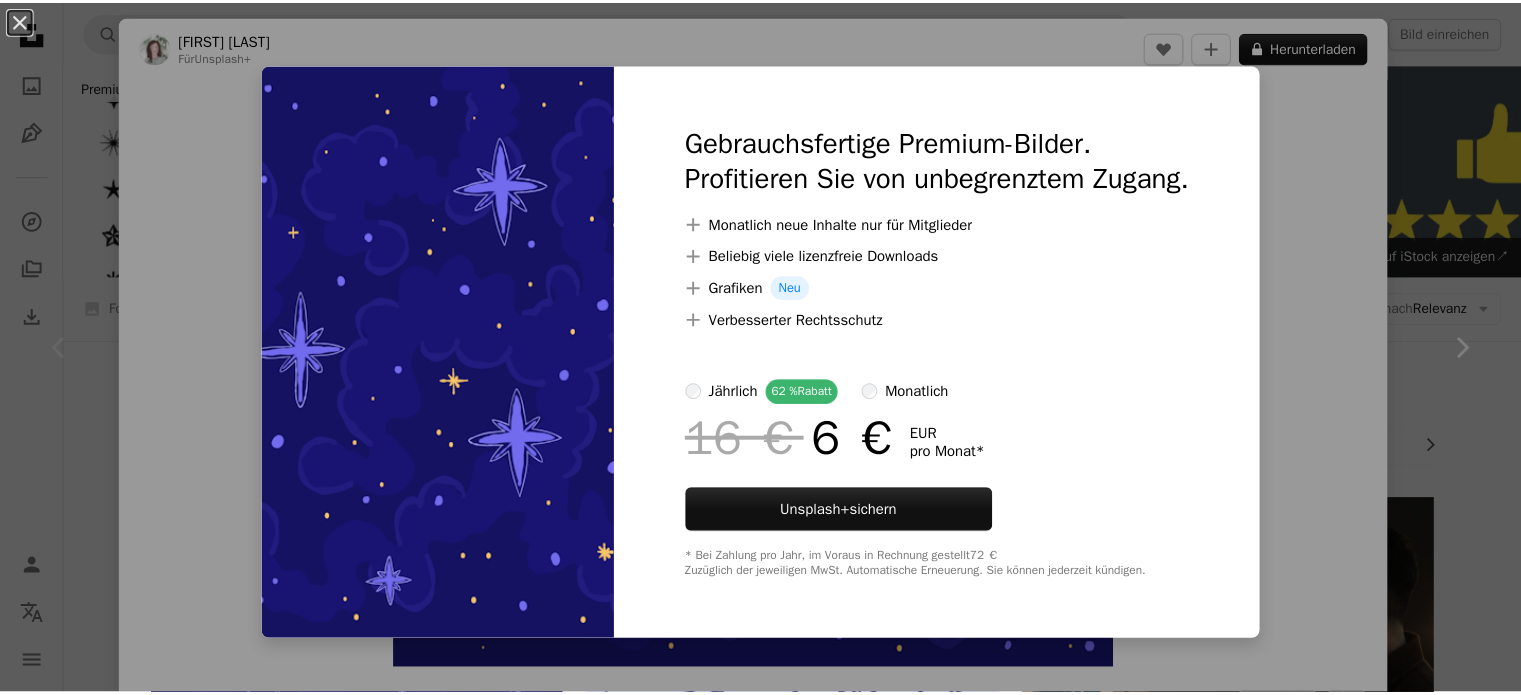 scroll, scrollTop: 130, scrollLeft: 0, axis: vertical 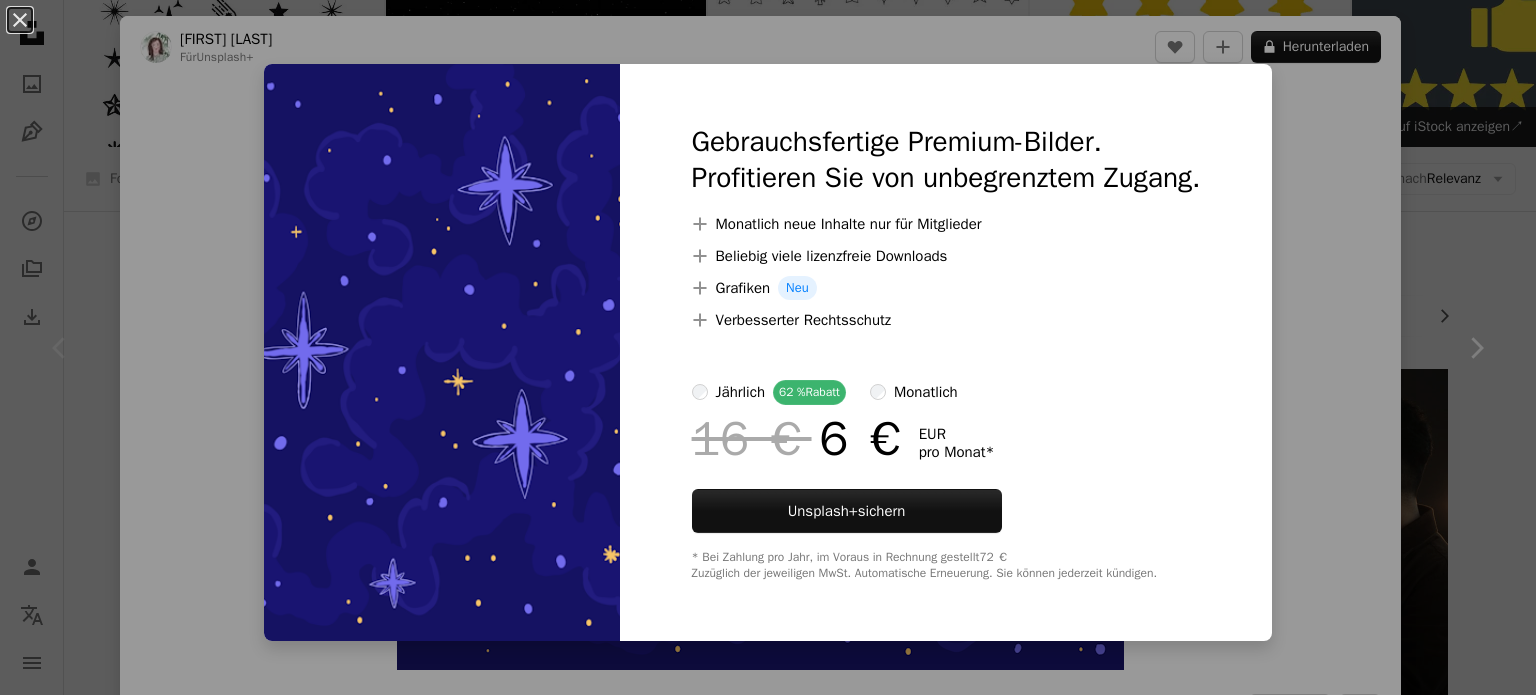 click on "An X shape Gebrauchsfertige Premium-Bilder. Profitieren Sie von unbegrenztem Zugang. A plus sign Monatlich neue Inhalte nur für Mitglieder A plus sign Beliebig viele lizenzfreie Downloads A plus sign Grafiken  Neu A plus sign Verbesserter Rechtsschutz jährlich 62 %  Rabatt monatlich 16 €   6 € EUR pro Monat * Unsplash+  sichern * Bei Zahlung pro Jahr, im Voraus in Rechnung gestellt  72 € Zuzüglich der jeweiligen MwSt. Automatische Erneuerung. Sie können jederzeit kündigen." at bounding box center (768, 347) 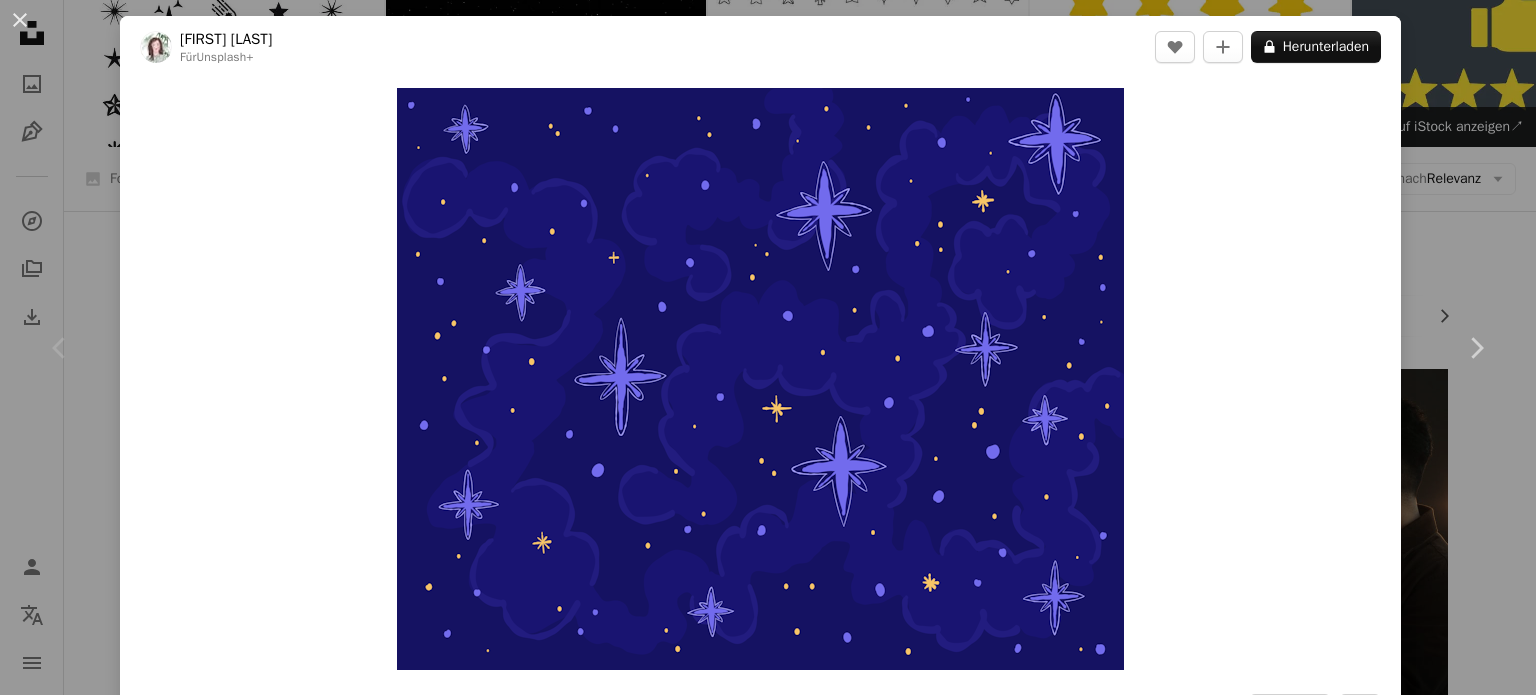 click on "An X shape Chevron left Chevron right [FIRST] [LAST] Für  Unsplash+ A heart A plus sign A lock Herunterladen Zoom in A forward-right arrow Teilen More Actions Calendar outlined Veröffentlicht am  [DAY] [MONTH] [YEAR] Safety Lizenziert unter der  Unsplash+ Lizenz Nachthimmel Sterne Sternenhimmel Vektor Sternennacht illustrationen Sterne am Himmel Flache Bauweise Sterne und Himmel jahreszeitlich Hintergrundmotive Aus dieser Serie Plus sign for Unsplash+ Plus sign for Unsplash+ Plus sign for Unsplash+ Ähnliche Bilder Plus sign for Unsplash+ A heart A plus sign [FIRST] [LAST] Für  Unsplash+ A lock Herunterladen Plus sign for Unsplash+ A heart A plus sign [FIRST] [LAST] Für  Unsplash+ A lock Herunterladen Plus sign for Unsplash+ A heart A plus sign [FIRST] [LAST] Für  Unsplash+ A lock Herunterladen Plus sign for Unsplash+ A heart" at bounding box center (768, 347) 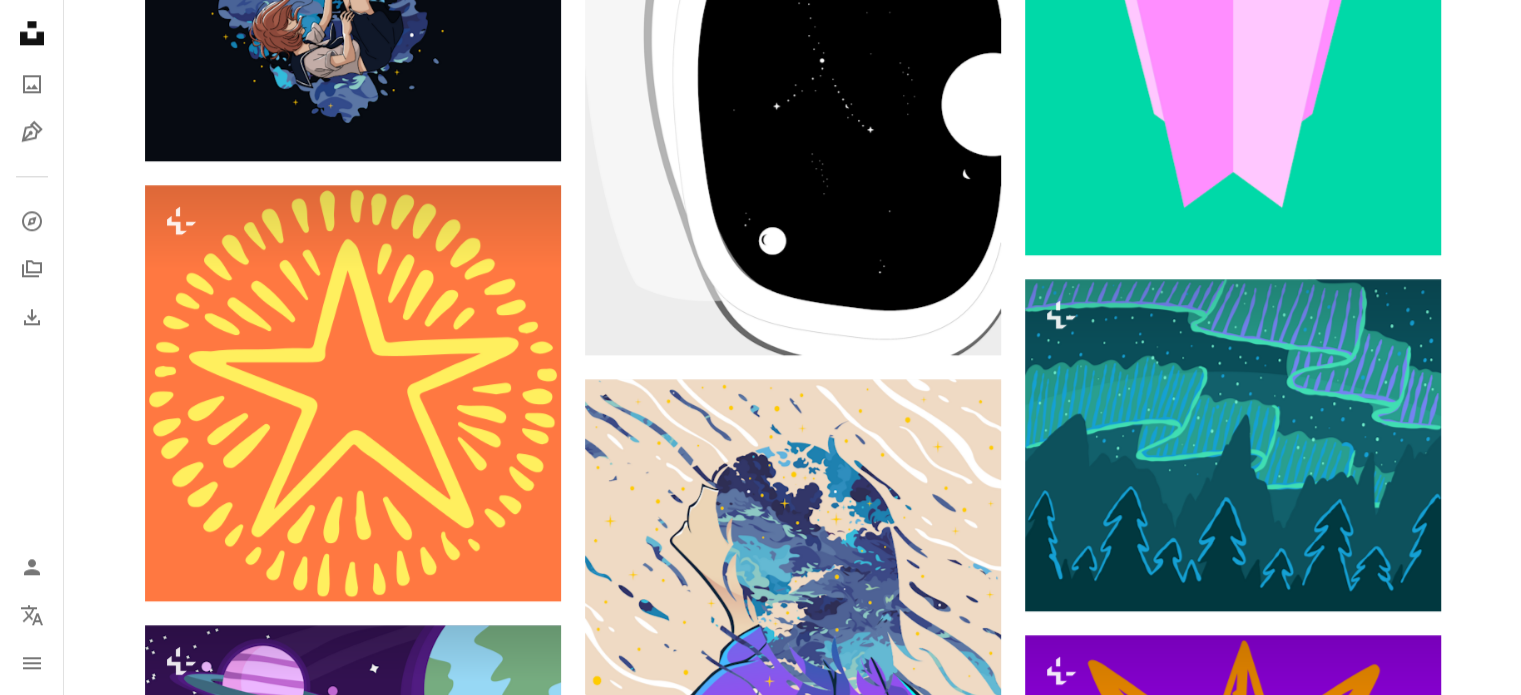scroll, scrollTop: 2335, scrollLeft: 0, axis: vertical 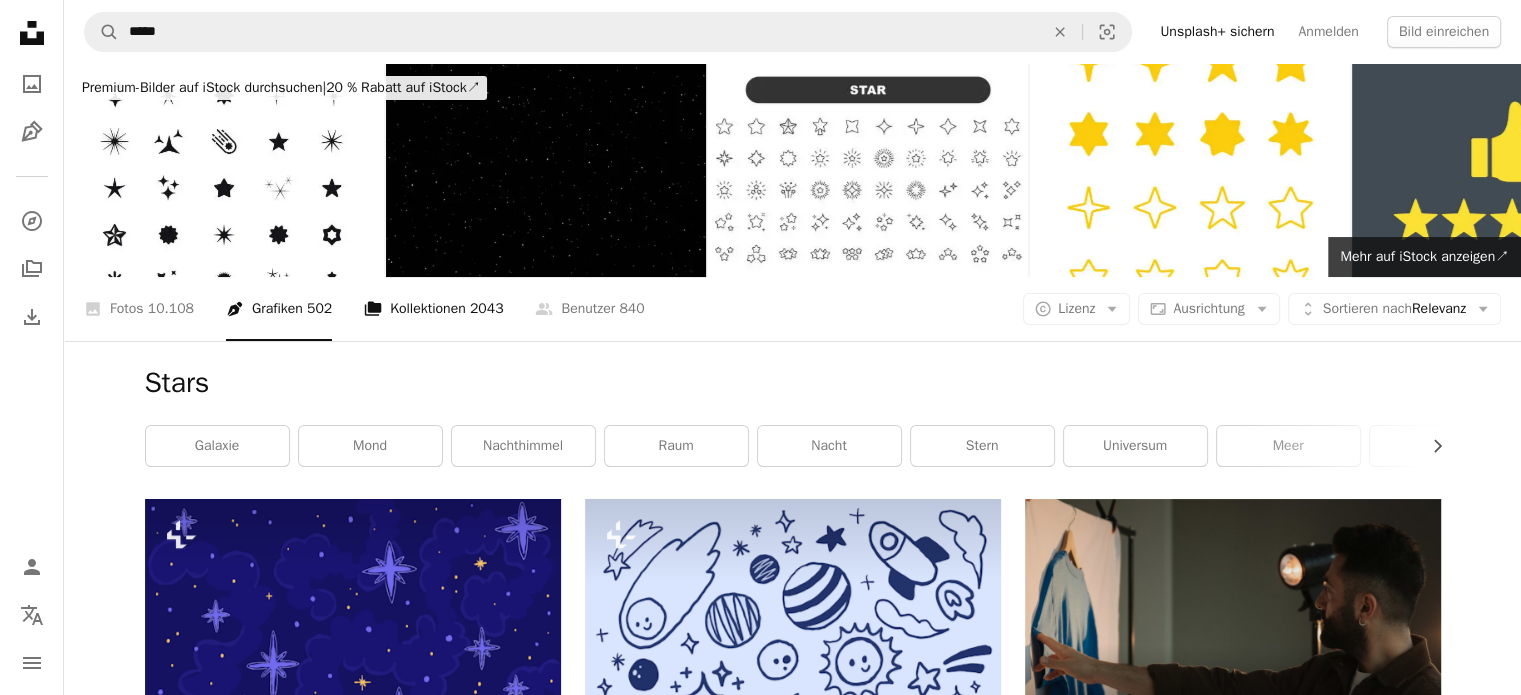 click on "A stack of folders Kollektionen   2043" at bounding box center (433, 309) 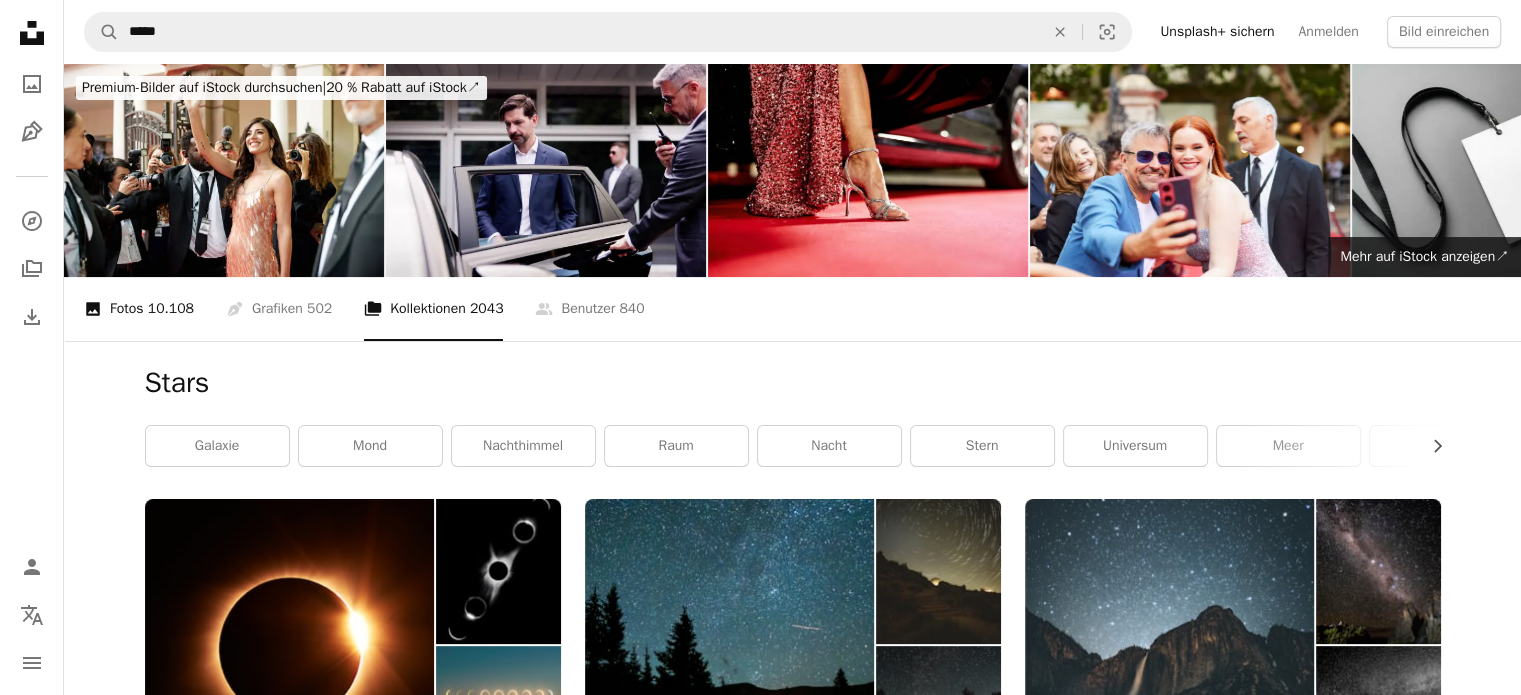 click on "10.108" at bounding box center [171, 309] 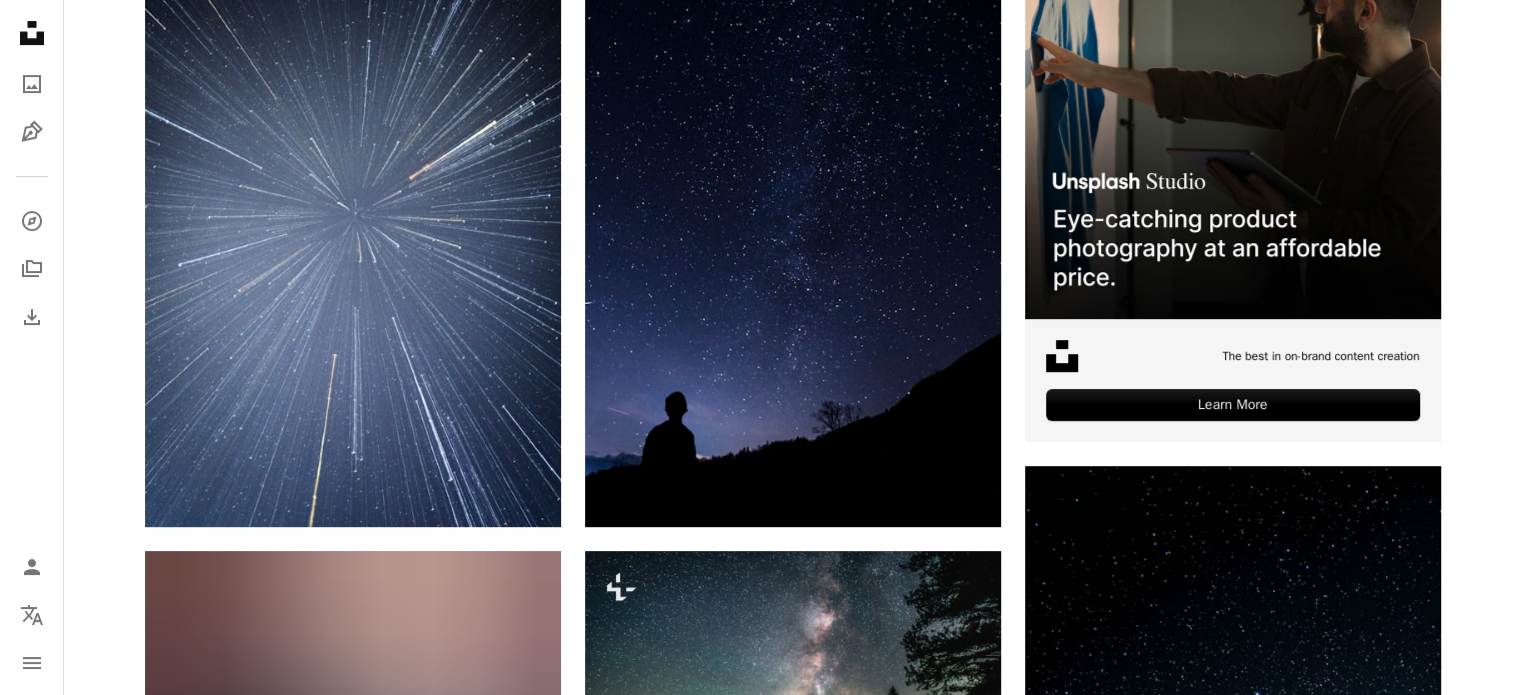 scroll, scrollTop: 581, scrollLeft: 0, axis: vertical 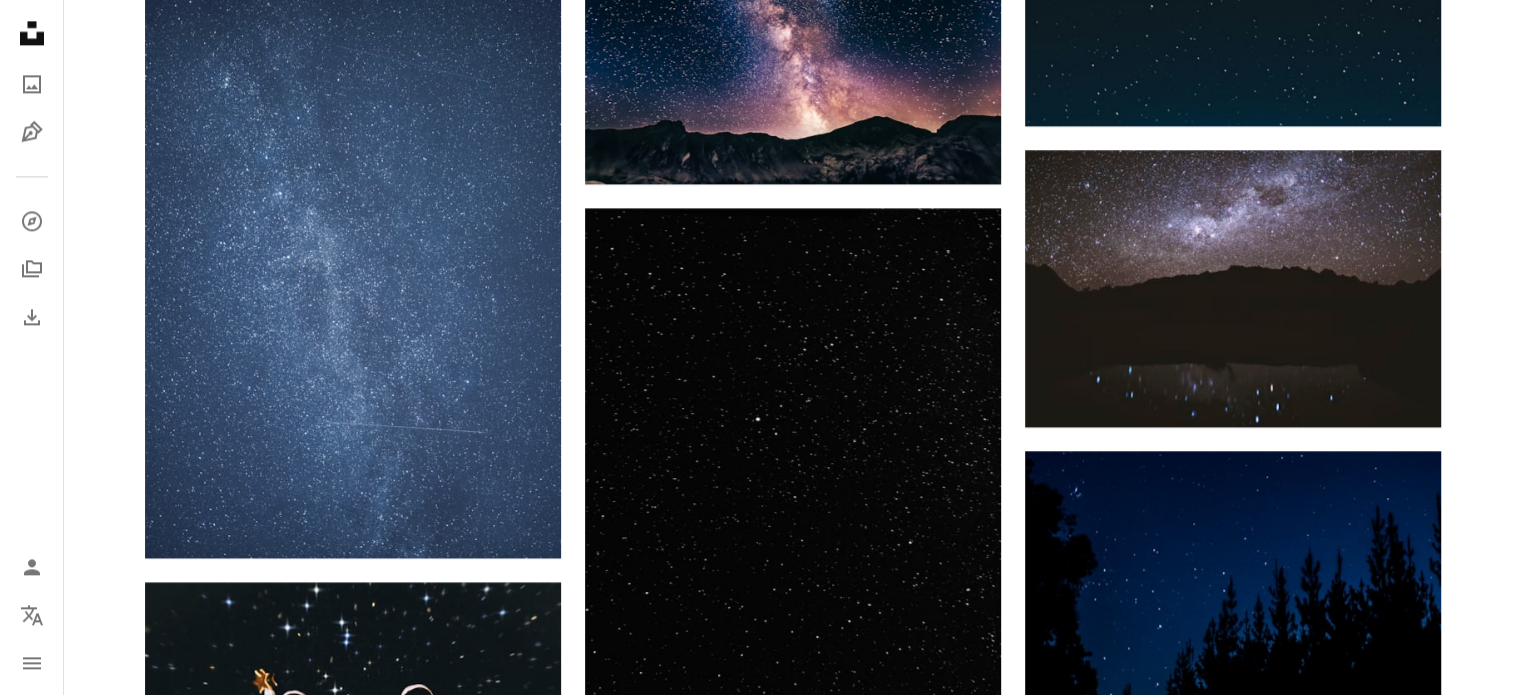 click at bounding box center [1233, 1063] 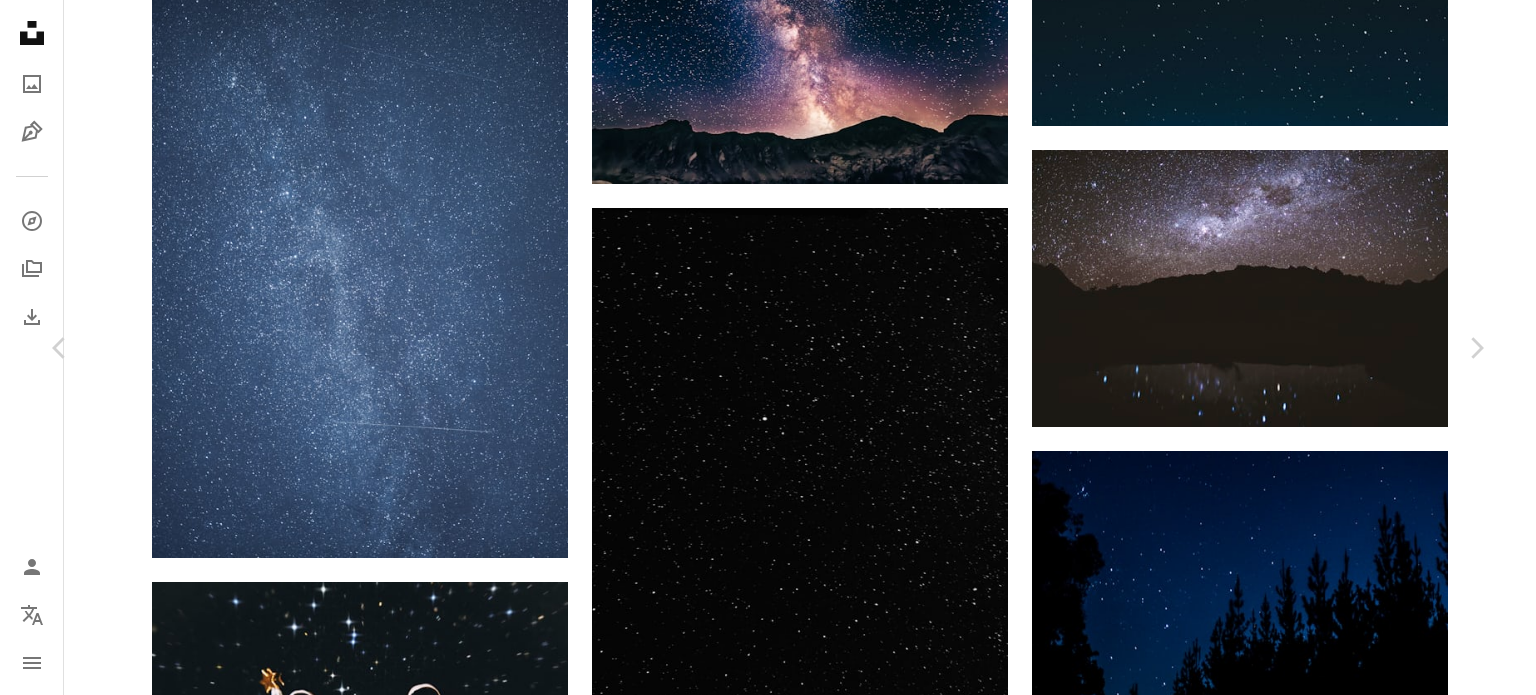 click on "Chevron down" 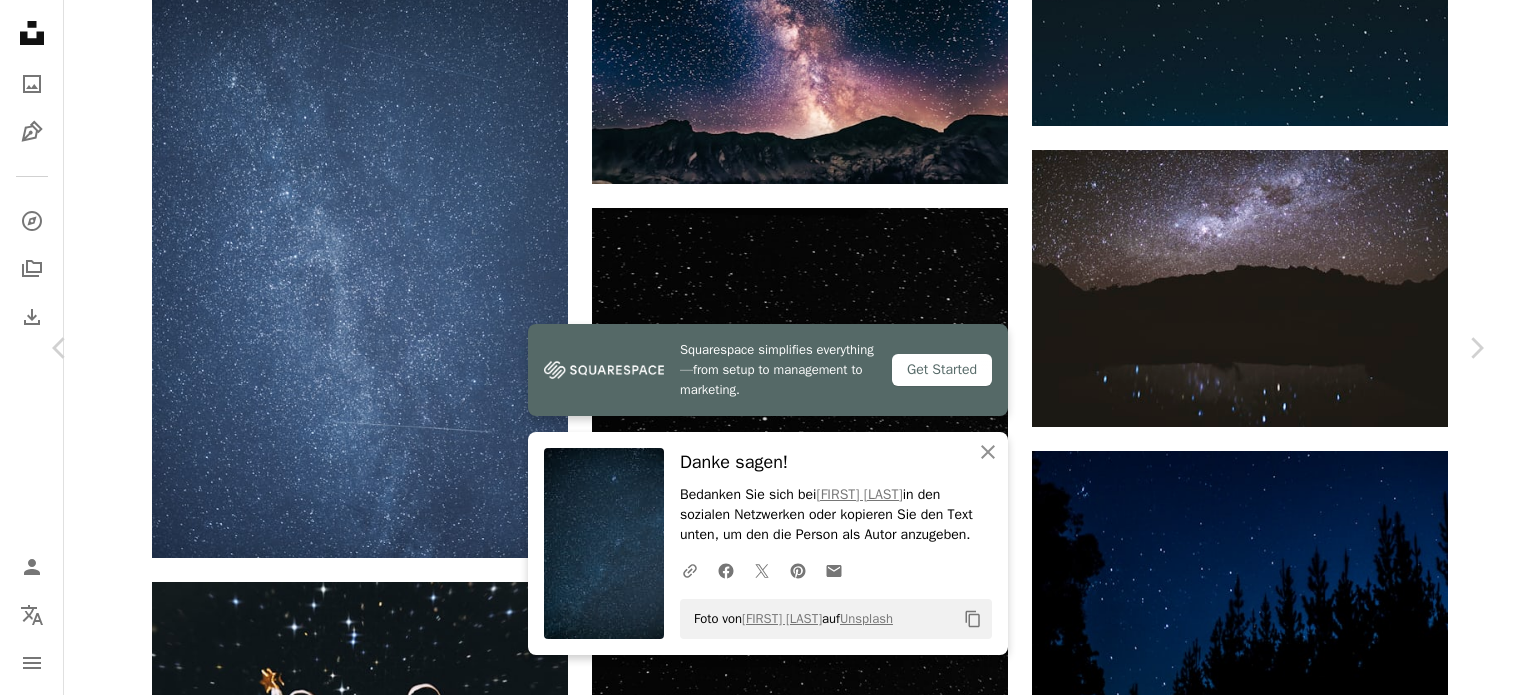 click on "[FIRST] [LAST] [FIRST] [LAST] A heart A plus sign Kostenlos herunterladen Chevron down" at bounding box center (760, 5539) 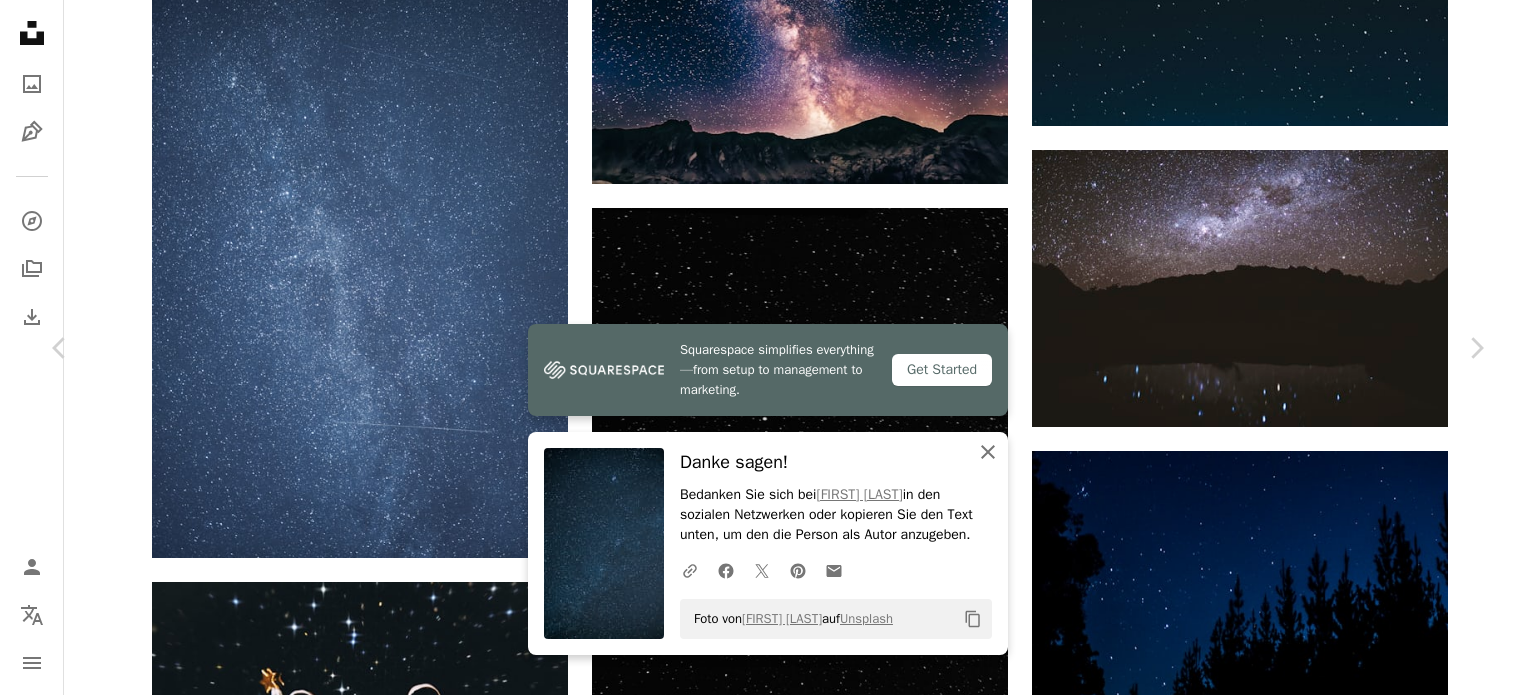 click on "An X shape" 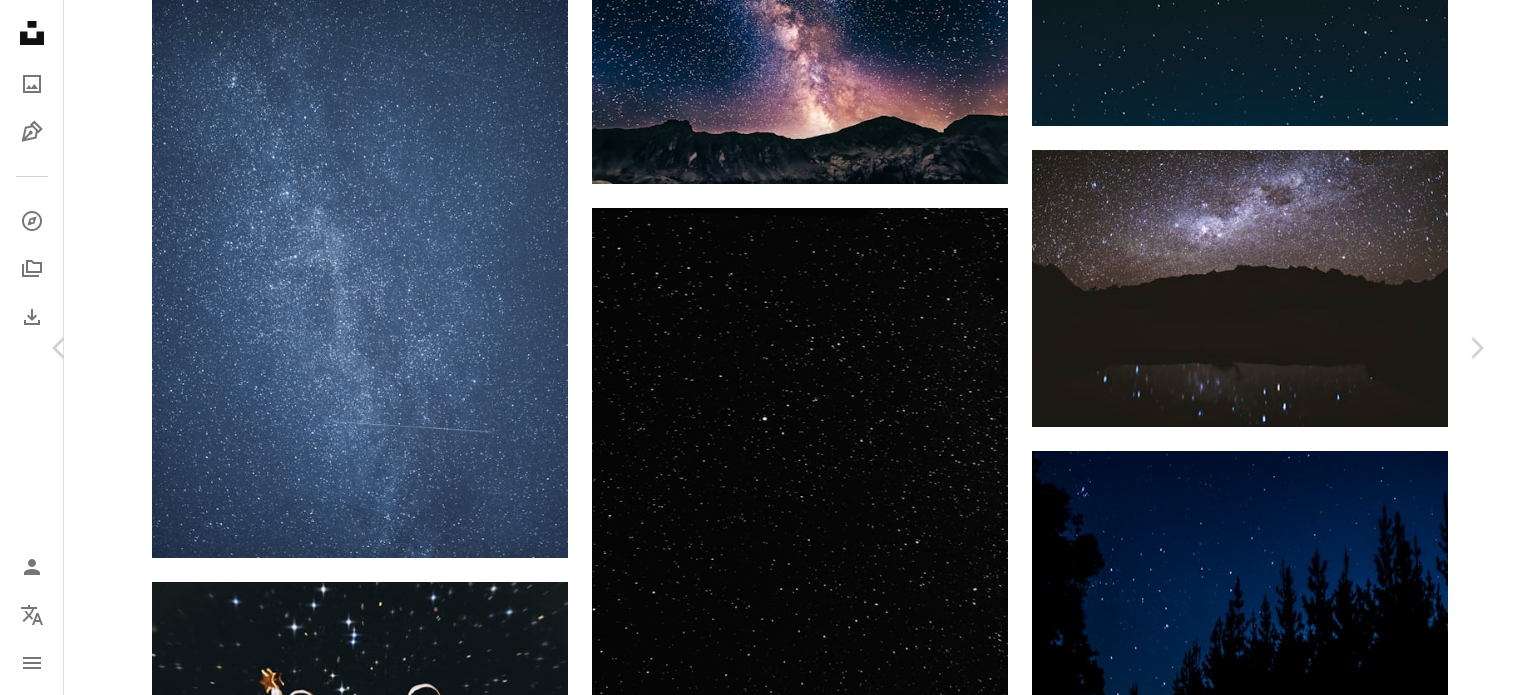 click on "An X shape Chevron left Chevron right [FIRST] [LAST] [FIRST] [LAST] A heart A plus sign Kostenlos herunterladen Chevron down Zoom in Aufrufe 25.472.339 Downloads 356.544 Veröffentlicht in Fotos A forward-right arrow Teilen Info icon Info More Actions A map marker [CITY], [STATE], [COUNTRY] Calendar outlined Veröffentlicht am  [DAY] [MONTH] [YEAR] Camera SONY, ILCE-9 Safety Kostenlos zu verwenden im Rahmen der  Unsplash Lizenz dunkel blau Nacht Sterne Milchstraße Himmelshintergrund Sky Wallpaper Stern Tapete Sternhintergrund Sternenbeobachtung Tapete Hintergrund Textur Raum Universum grau Galaxie Stern draußen Nebel HD-Hintergrundbilder Ähnliche Premium-Bilder auf iStock durchsuchen  |  20 % Rabatt mit Aktionscode UNSPLASH20 Mehr auf iStock anzeigen  ↗ Ähnliche Bilder A heart A plus sign [FIRST] [LAST] Arrow pointing down A heart A plus sign [FIRST] [LAST] Plus sign for Unsplash+ A heart A plus sign Unsplash+ Community Für  Unsplash+ A lock Herunterladen A heart A plus sign [FIRST] [LAST] A heart" at bounding box center [768, 5839] 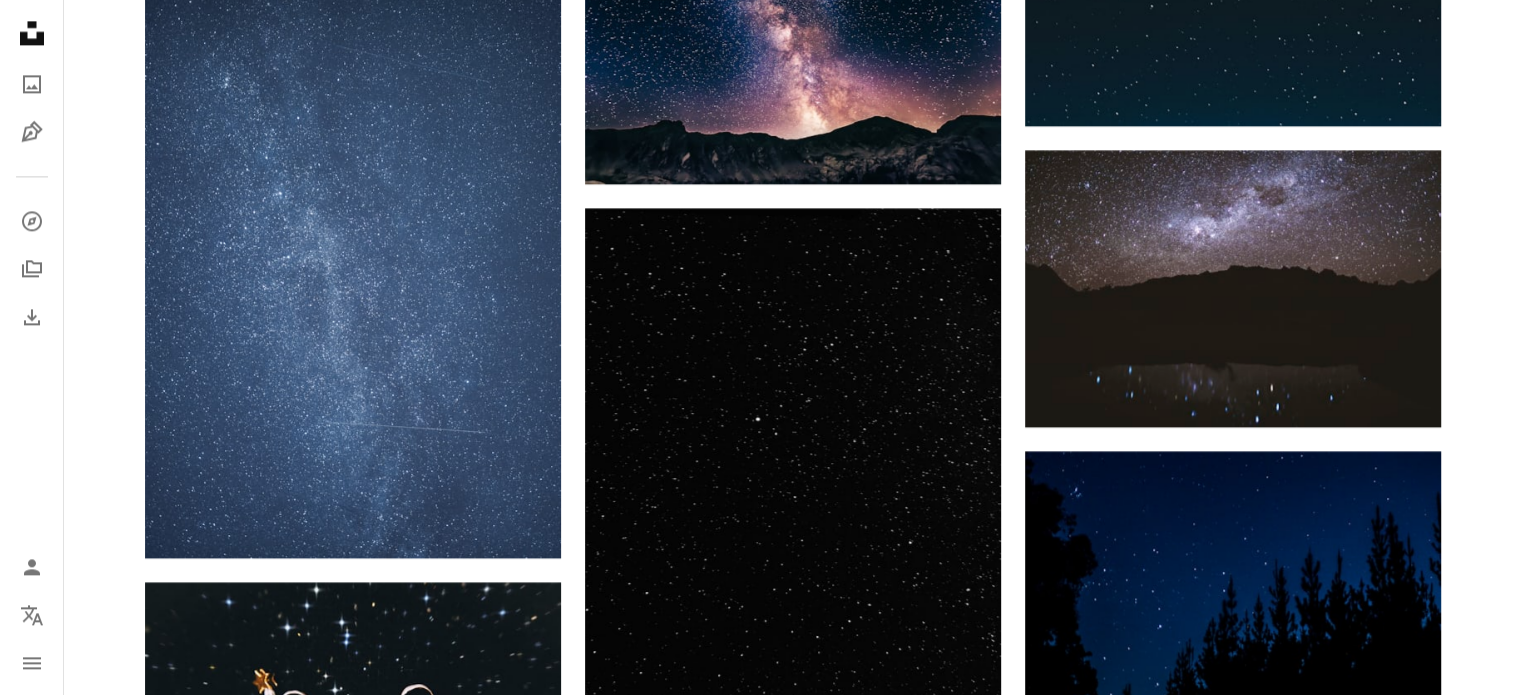 scroll, scrollTop: 0, scrollLeft: 0, axis: both 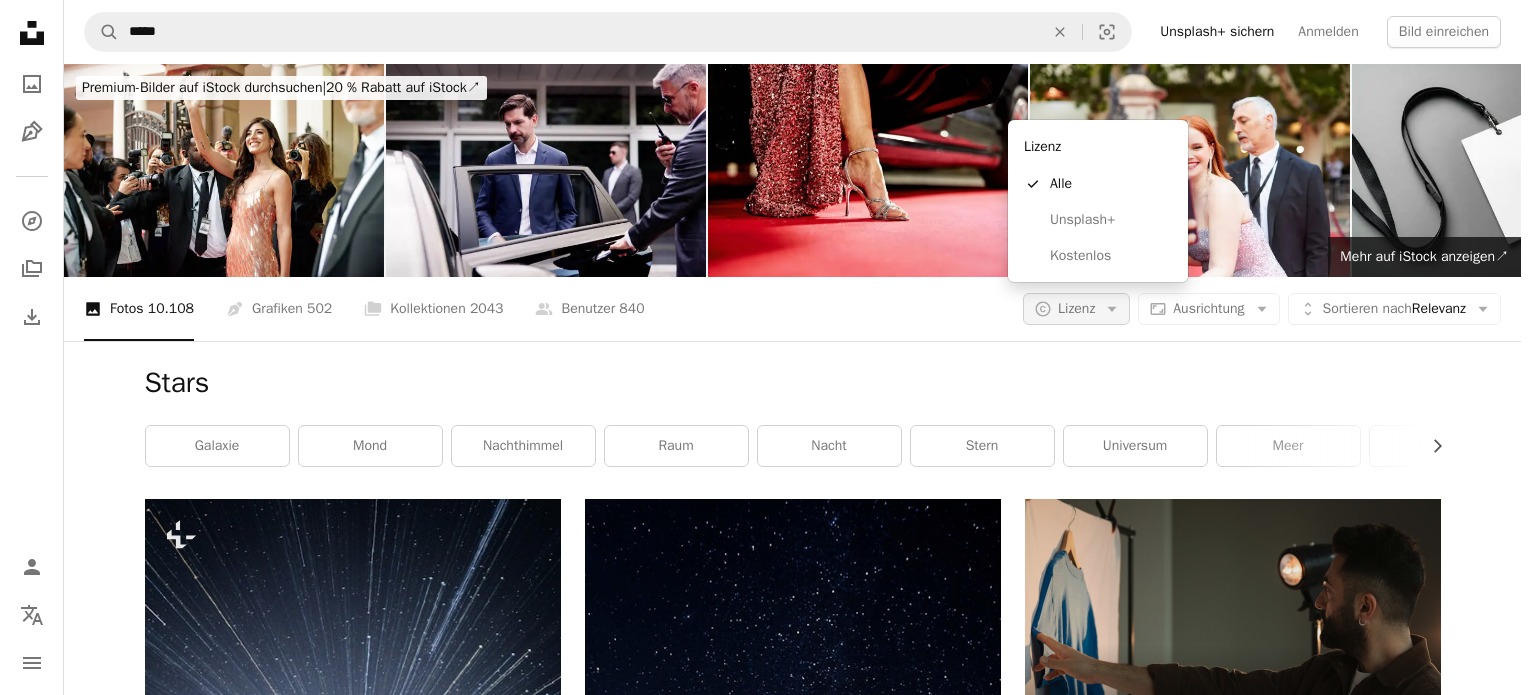 click on "A copyright icon © Lizenz Arrow down" at bounding box center (1076, 309) 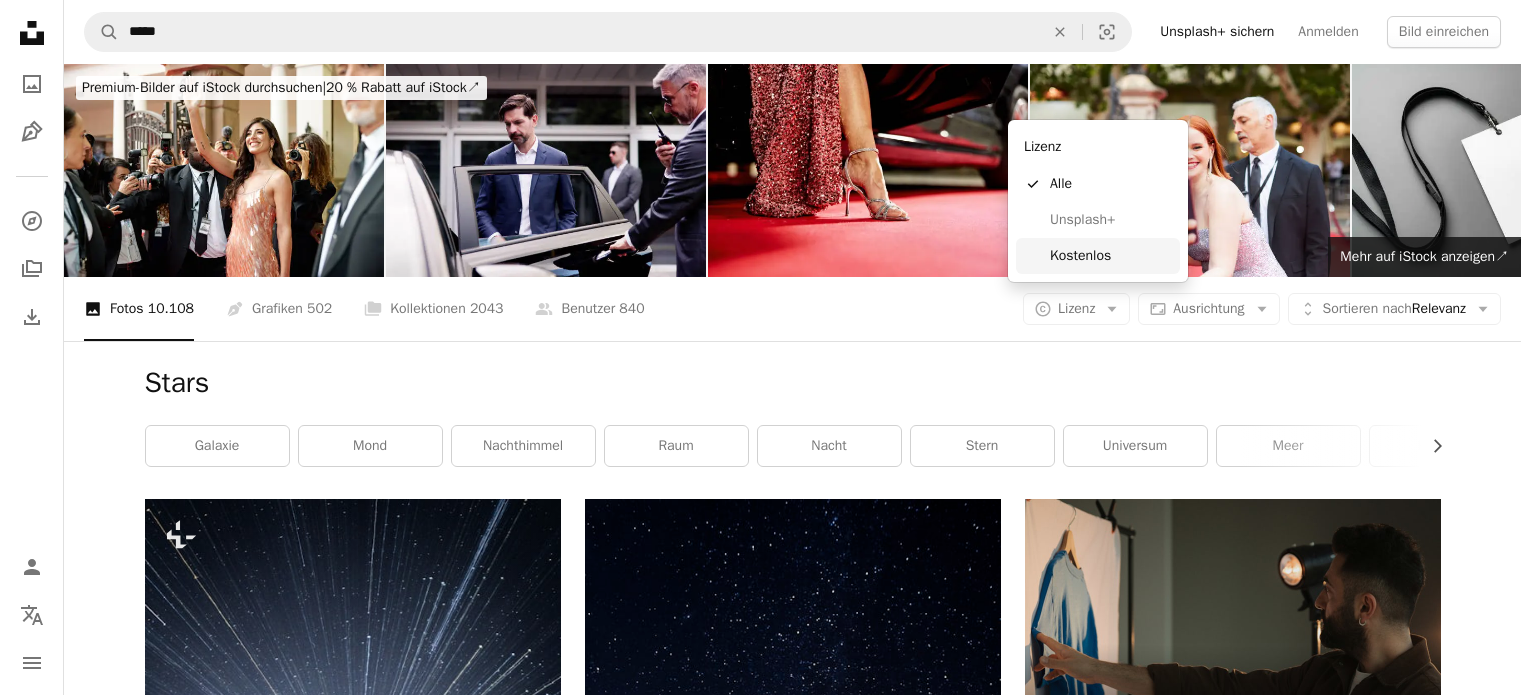 click on "Kostenlos" at bounding box center (1111, 256) 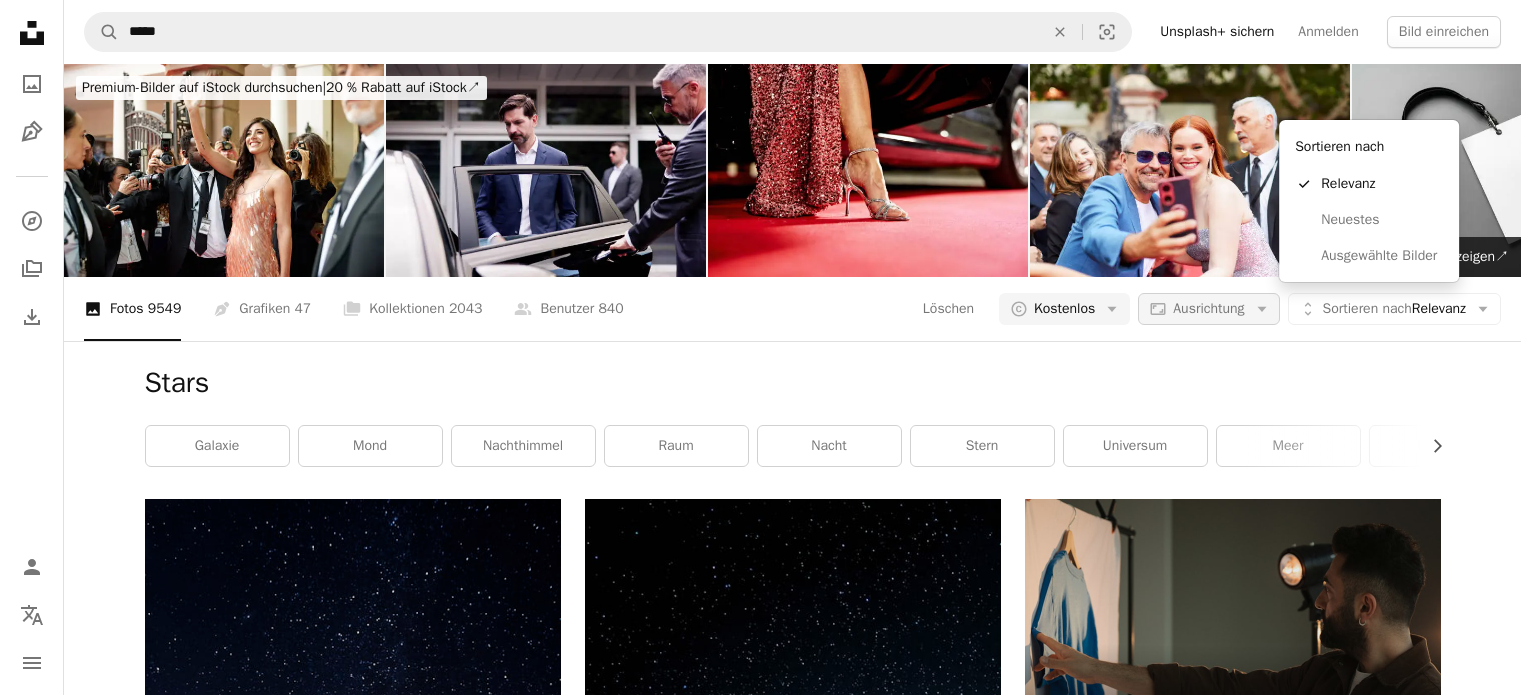 drag, startPoint x: 1441, startPoint y: 104, endPoint x: 1262, endPoint y: 100, distance: 179.0447 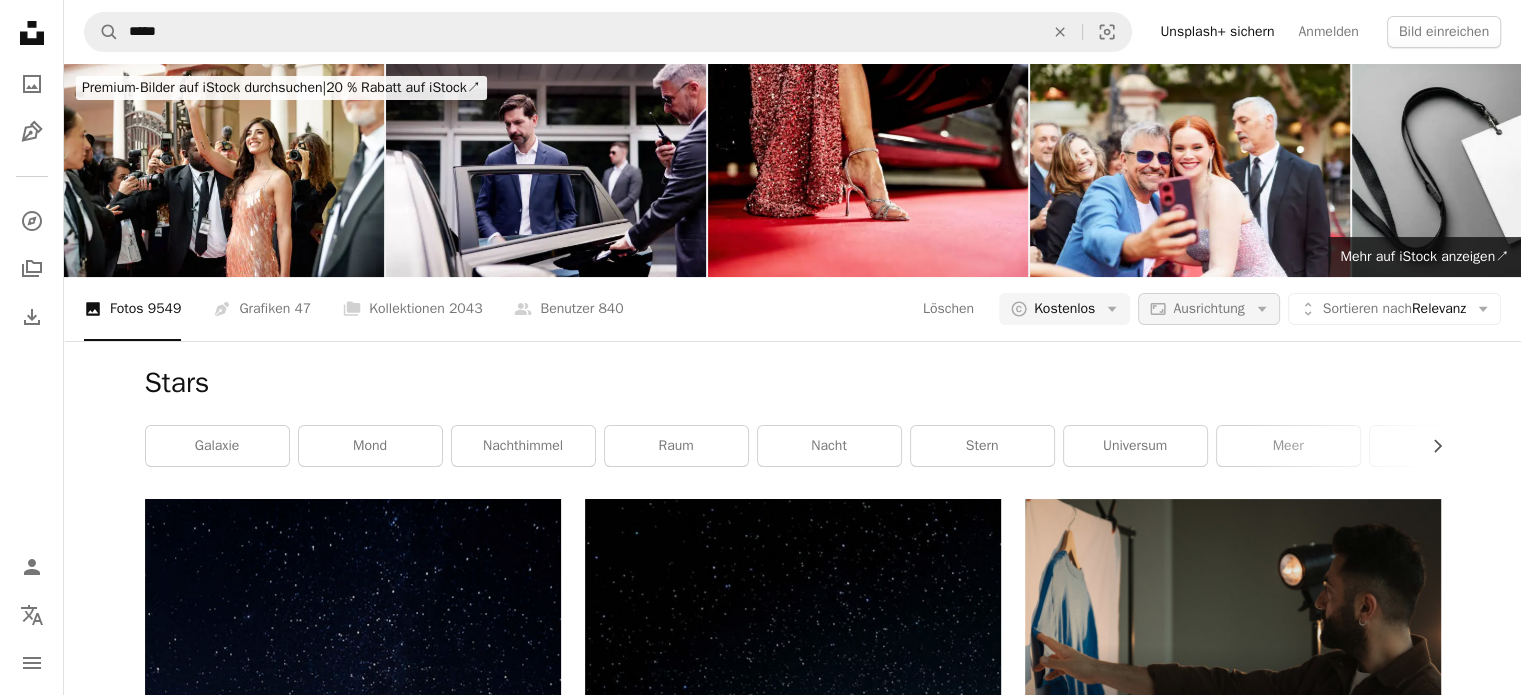 click on "Aspect ratio Ausrichtung Arrow down" at bounding box center (1208, 309) 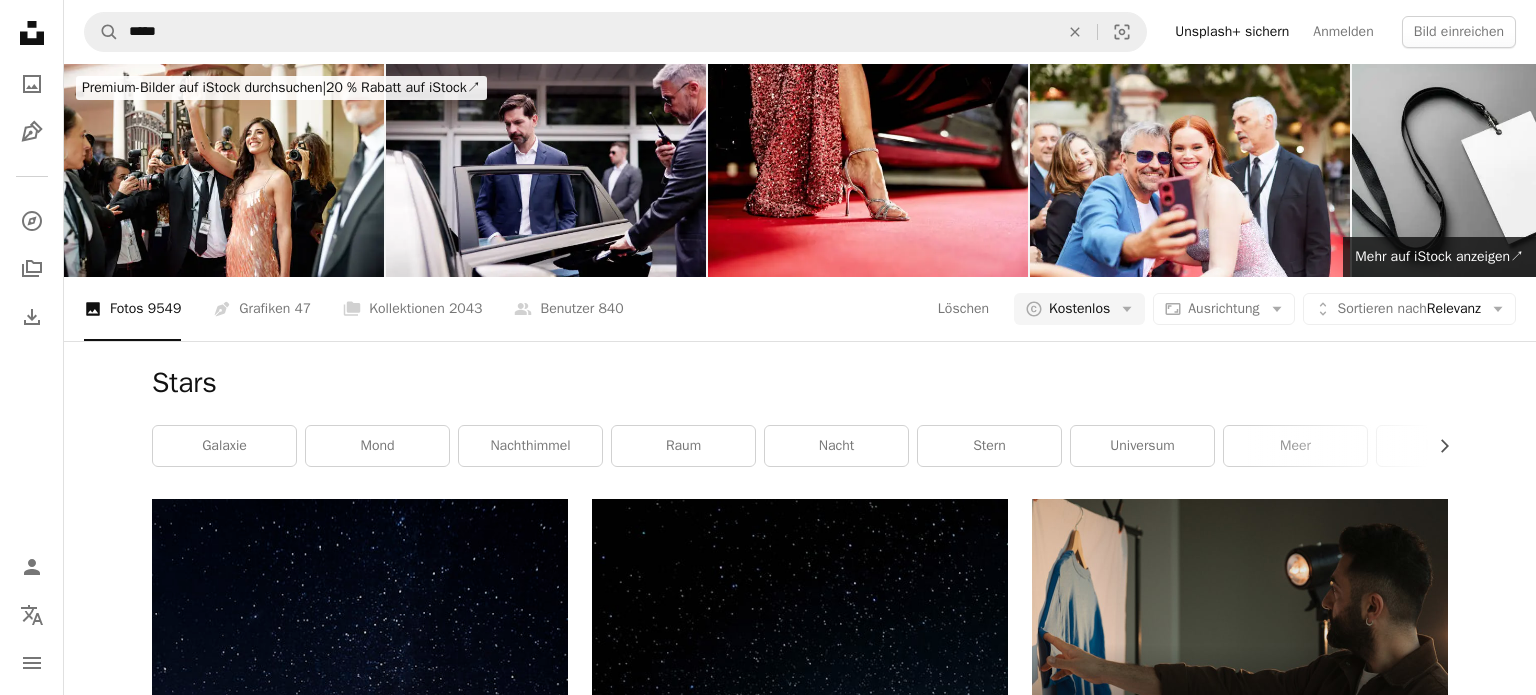 click on "Unsplash logo Unsplash-Startseite A photo Pen Tool A compass A stack of folders Download Person Localization icon navigation menu A magnifying glass ***** An X shape Visual search Unsplash+ sichern Anmelden Bild einreichen Premium-Bilder auf iStock durchsuchen  |  20 % Rabatt auf iStock  ↗ Premium-Bilder auf iStock durchsuchen 20 % Rabatt auf iStock  ↗ Mehr anzeigen  ↗ Mehr auf iStock anzeigen  ↗ A photo Fotos   9549 Pen Tool Grafiken   47 A stack of folders Kollektionen   2043 A group of people Benutzer   840 Löschen A copyright icon © Kostenlos Arrow down Aspect ratio Ausrichtung Arrow down Unfold Sortieren nach  Relevanz Arrow down Filters Filter (1) Stars Chevron right Galaxie Mond Nachthimmel Raum Nacht Stern Universum Meer Himmel A heart A plus sign Klemen Vrankar Arrow pointing down A heart A plus sign Jake Weirick Arrow pointing down A heart A plus sign MXI Art Arrow pointing down A heart A plus sign Phil Botha Für Anfragen verfügbar A checkmark inside of a circle Arrow pointing down" at bounding box center [768, 2585] 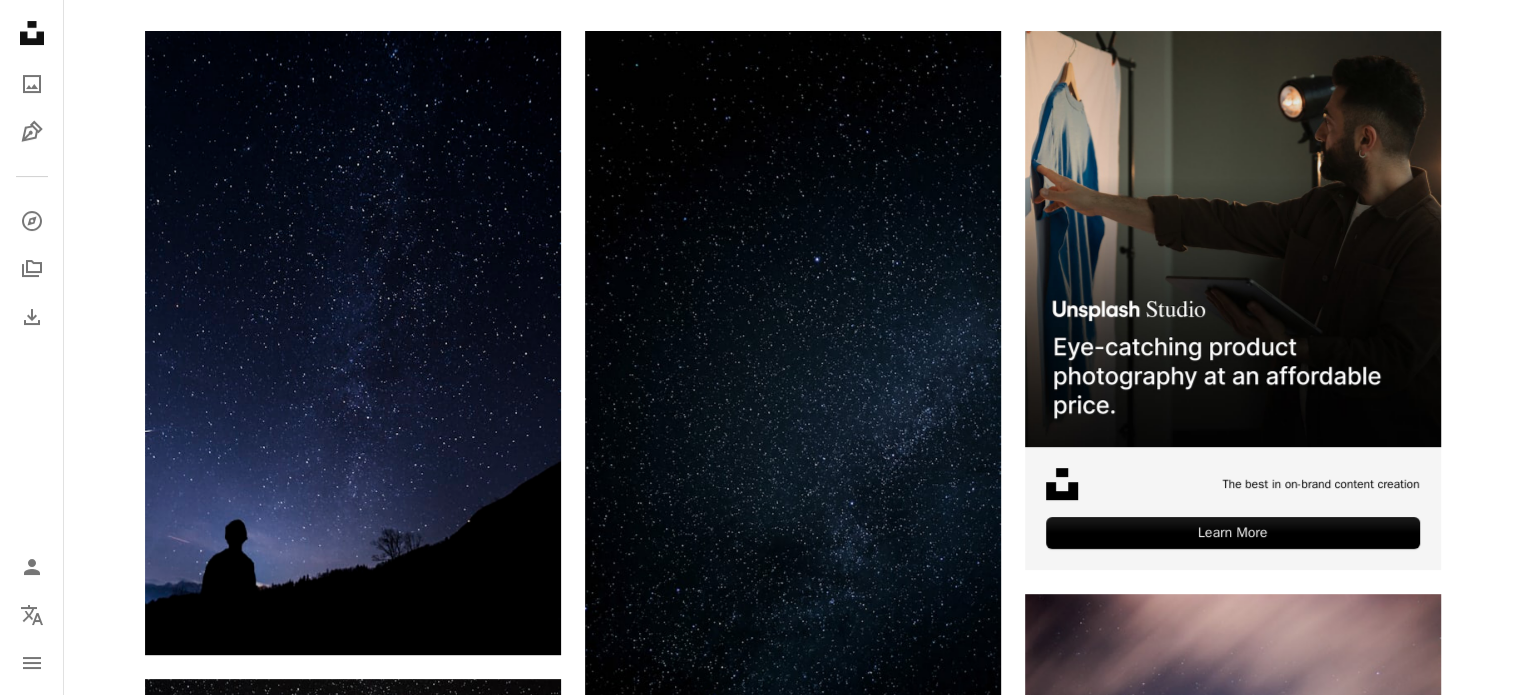 scroll, scrollTop: 568, scrollLeft: 0, axis: vertical 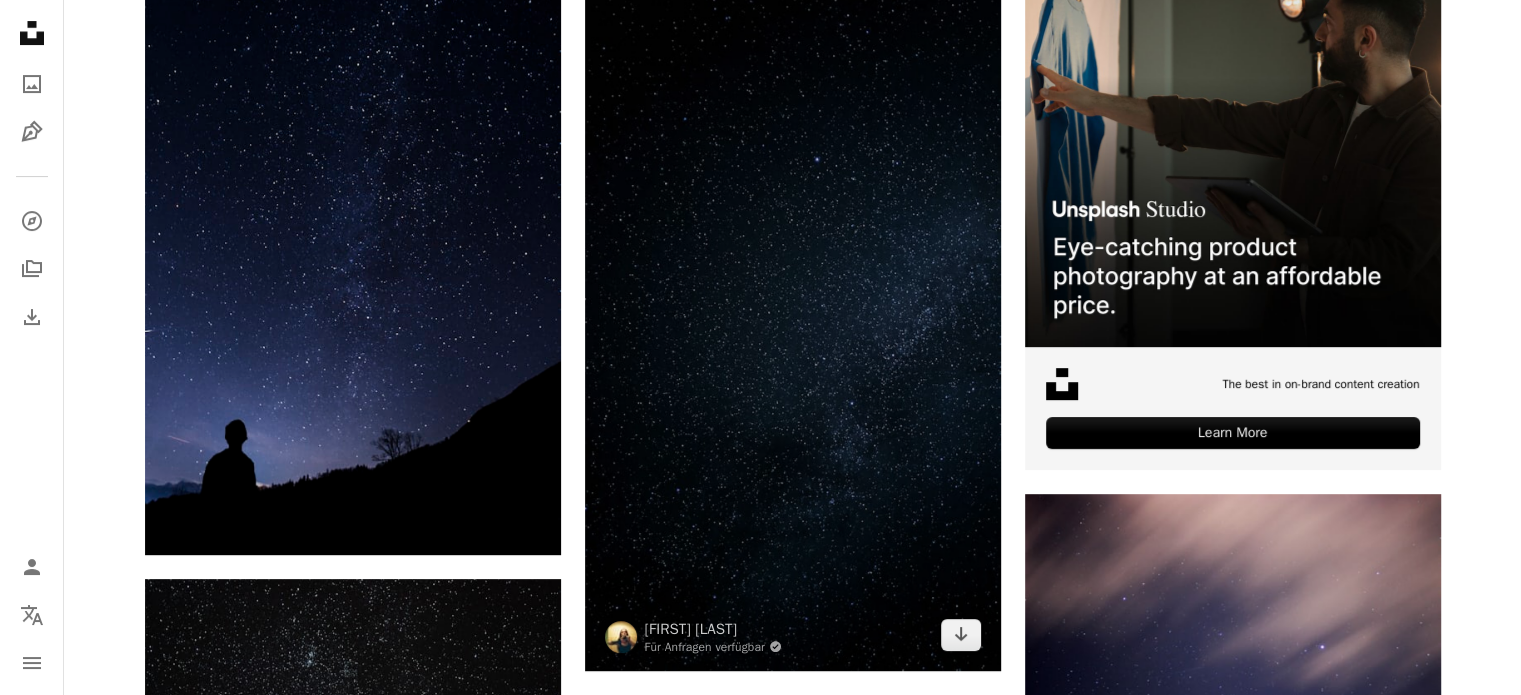 click at bounding box center (793, 301) 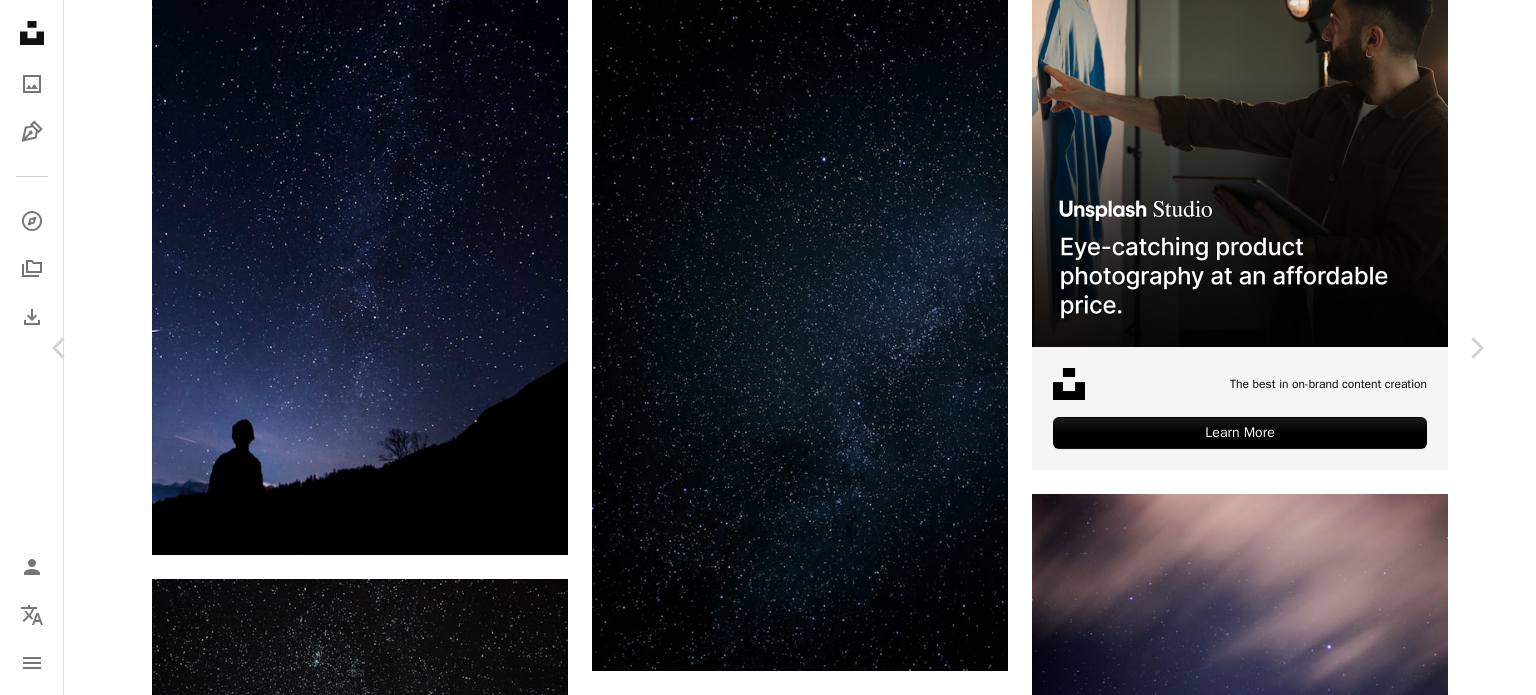 click on "Chevron down" 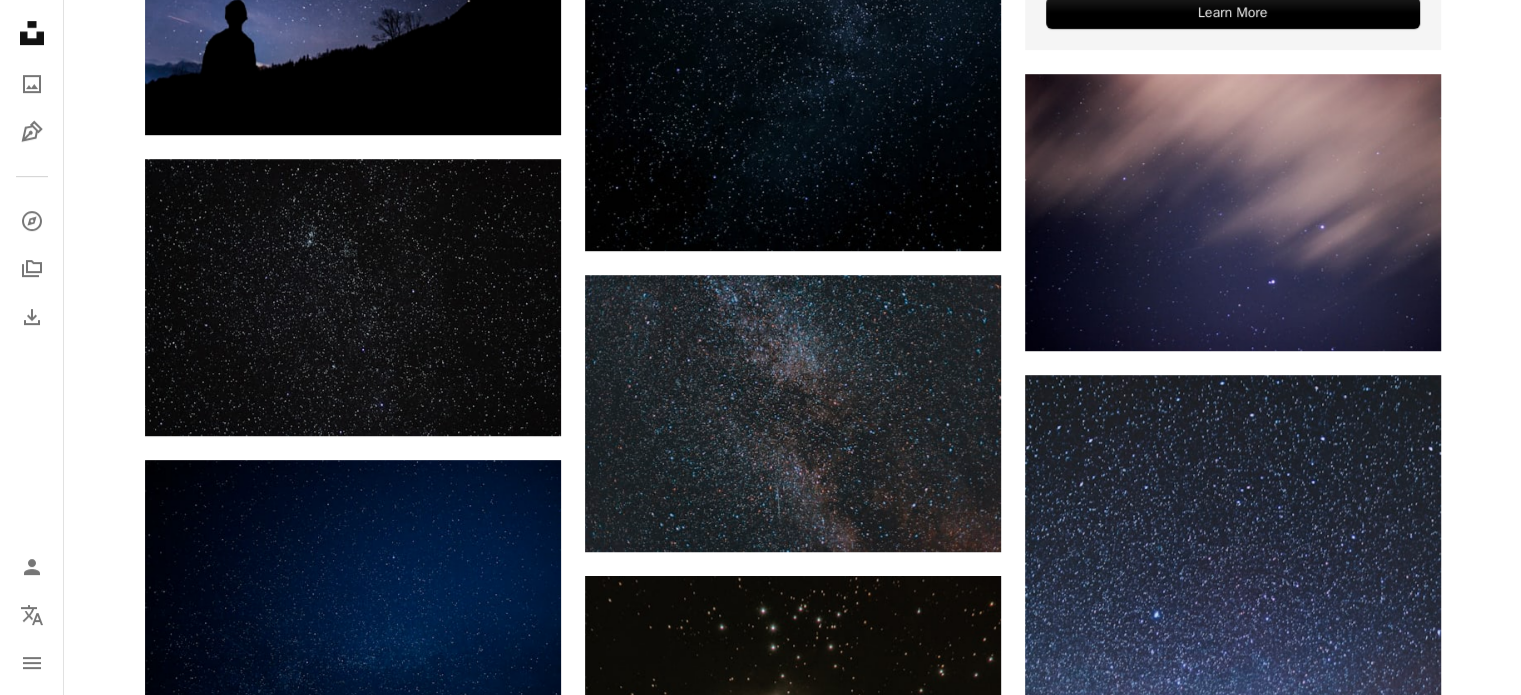 scroll, scrollTop: 955, scrollLeft: 0, axis: vertical 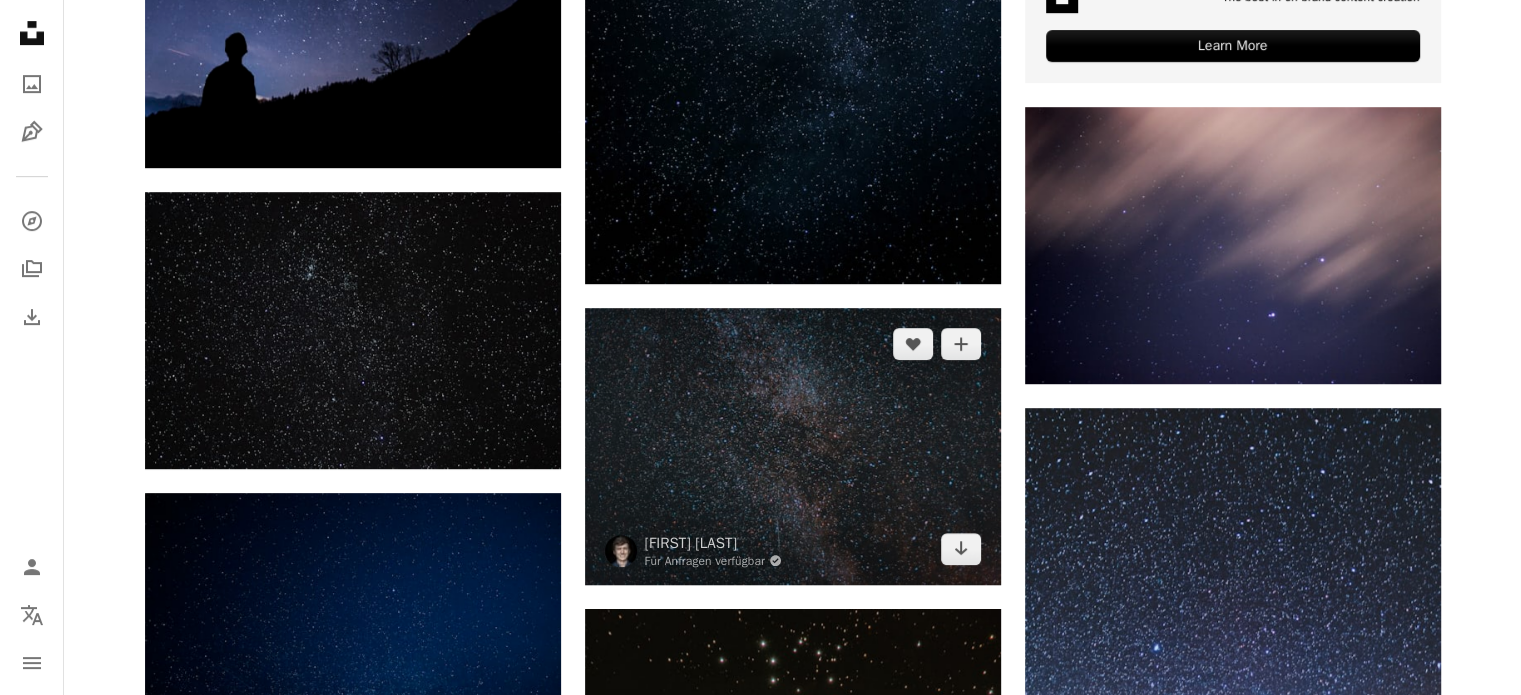 click at bounding box center [793, 446] 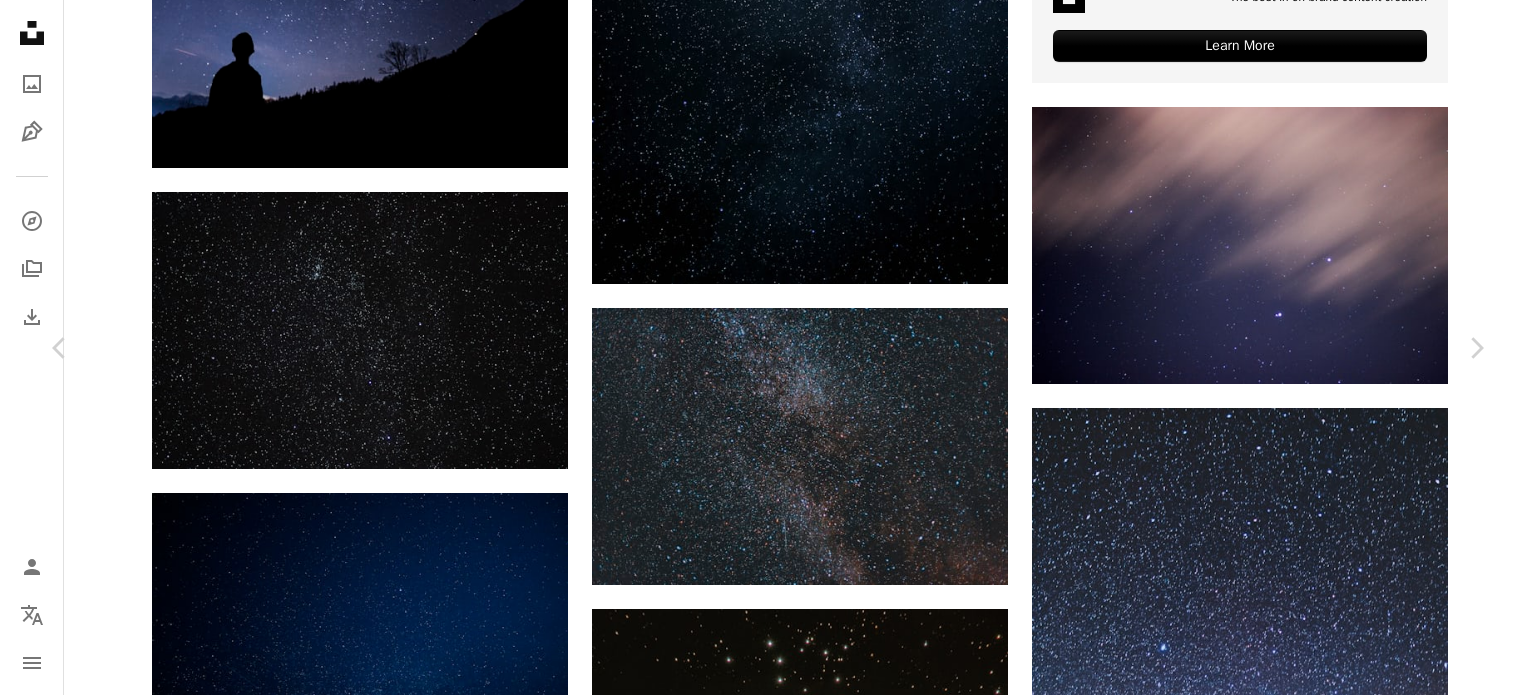 click on "Chevron down" 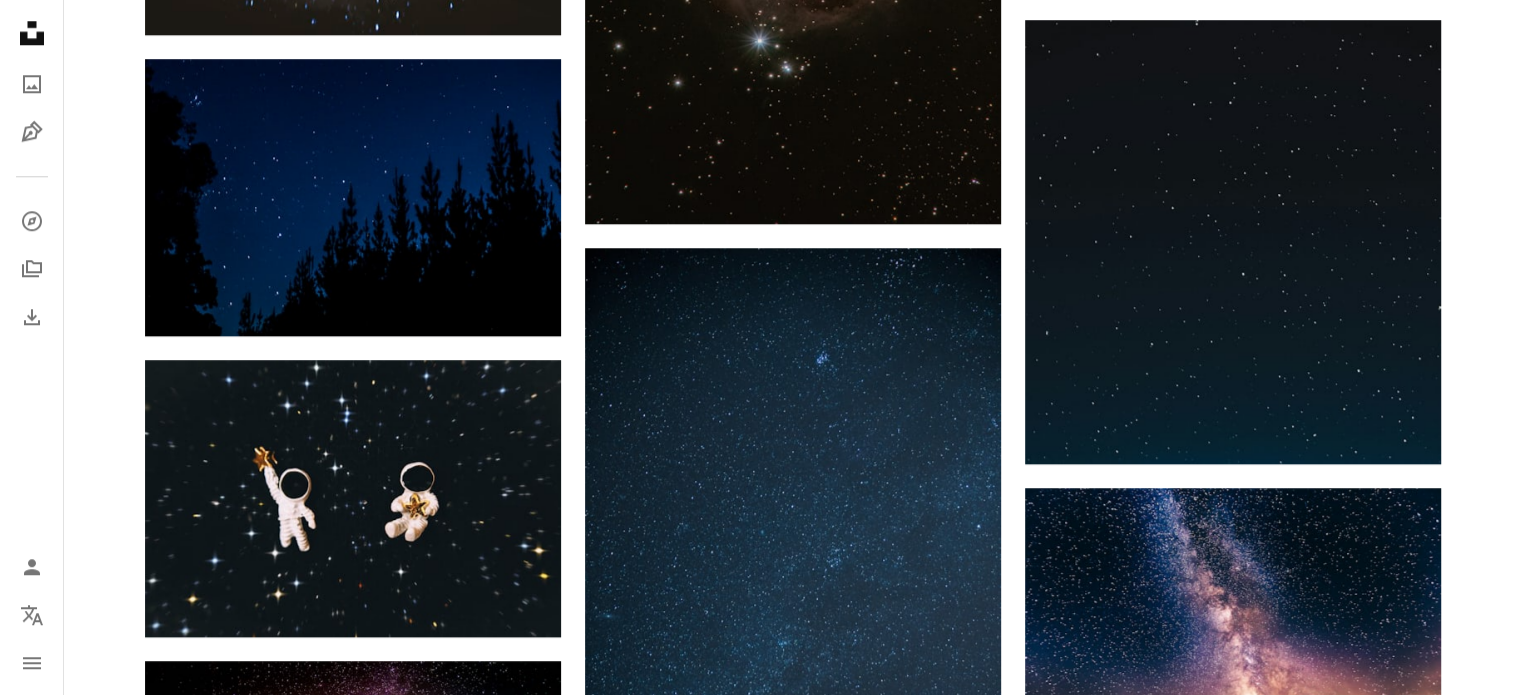 scroll, scrollTop: 1981, scrollLeft: 0, axis: vertical 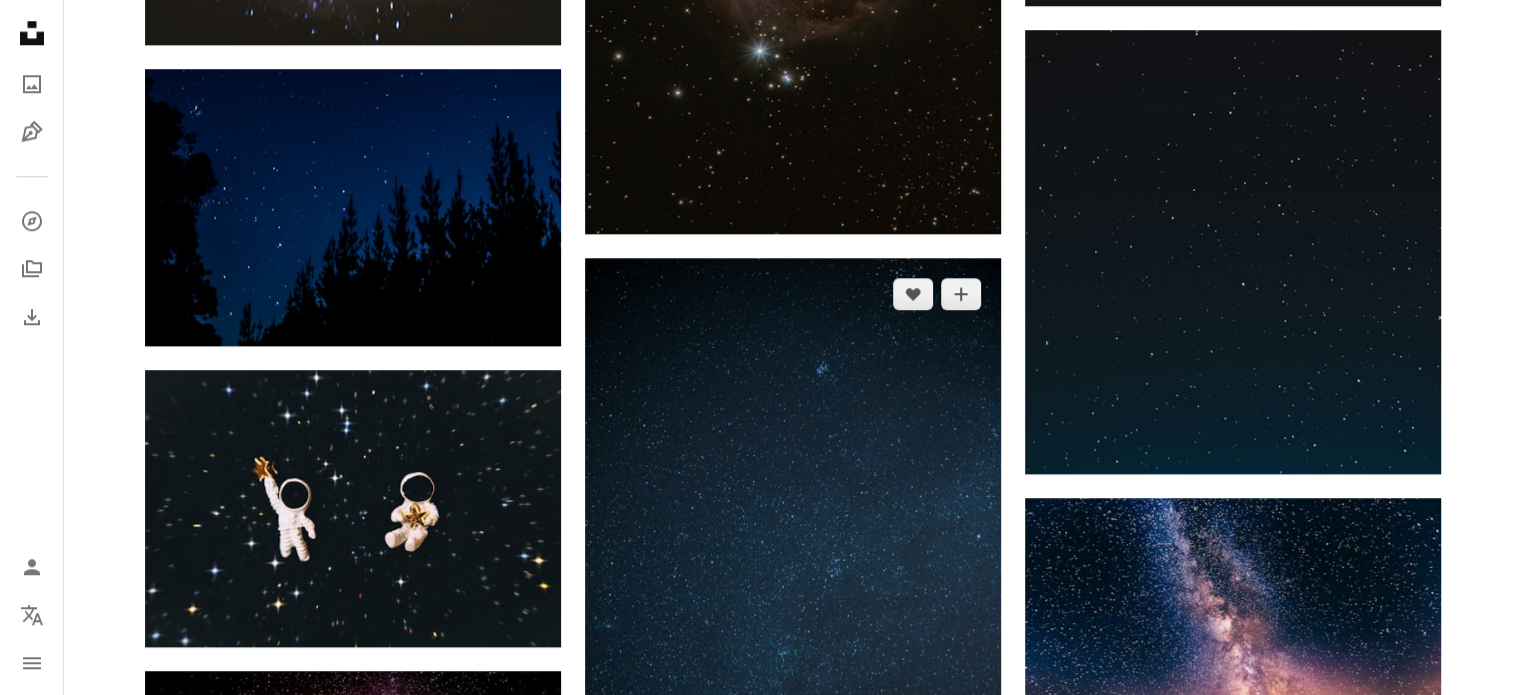 click at bounding box center [793, 570] 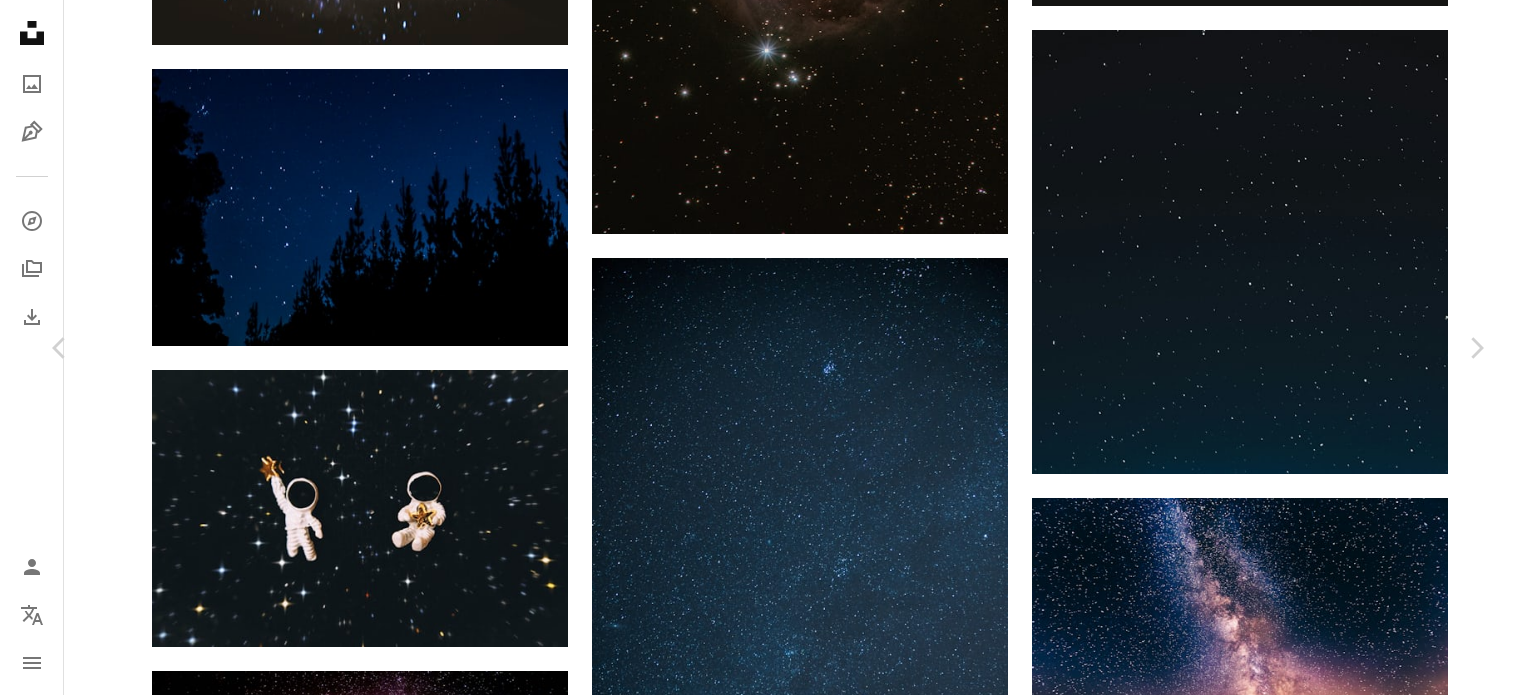click on "Chevron down" 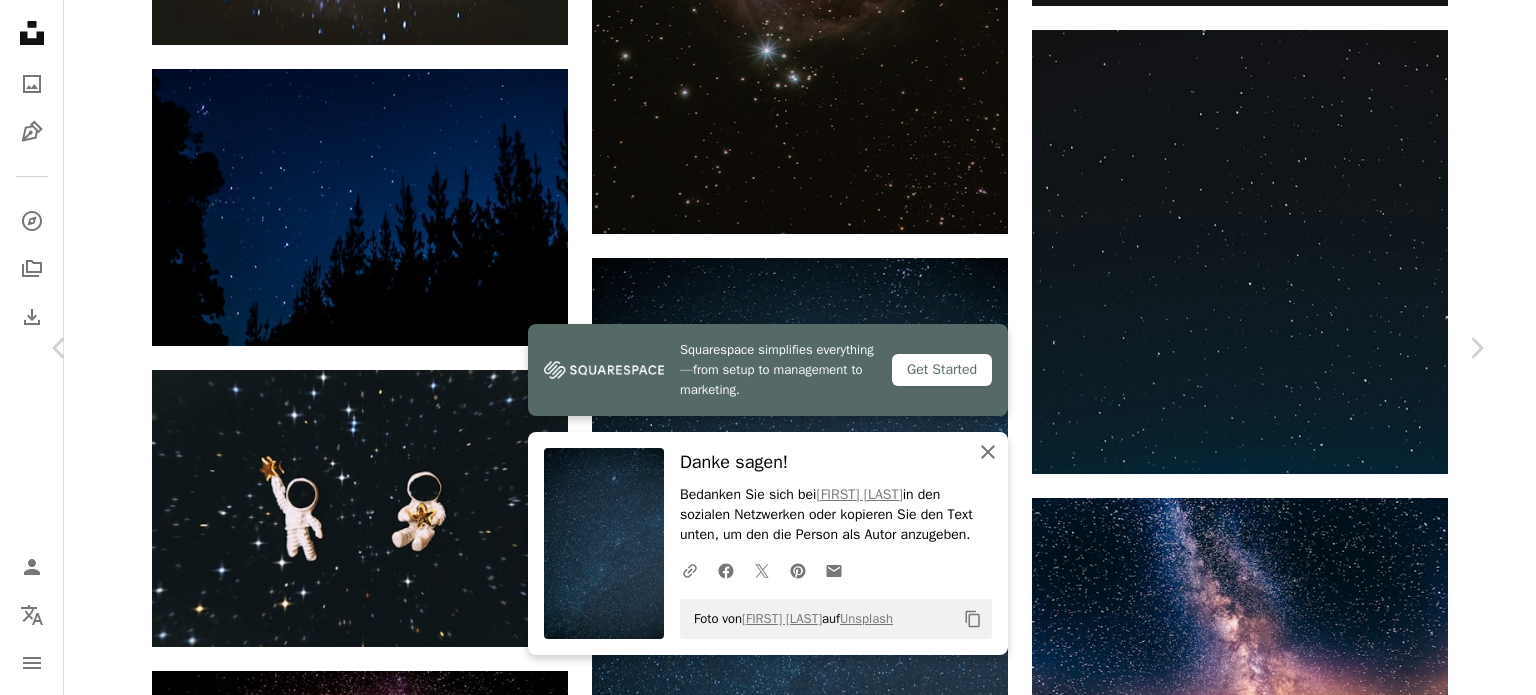 click on "An X shape Schließen" at bounding box center (988, 452) 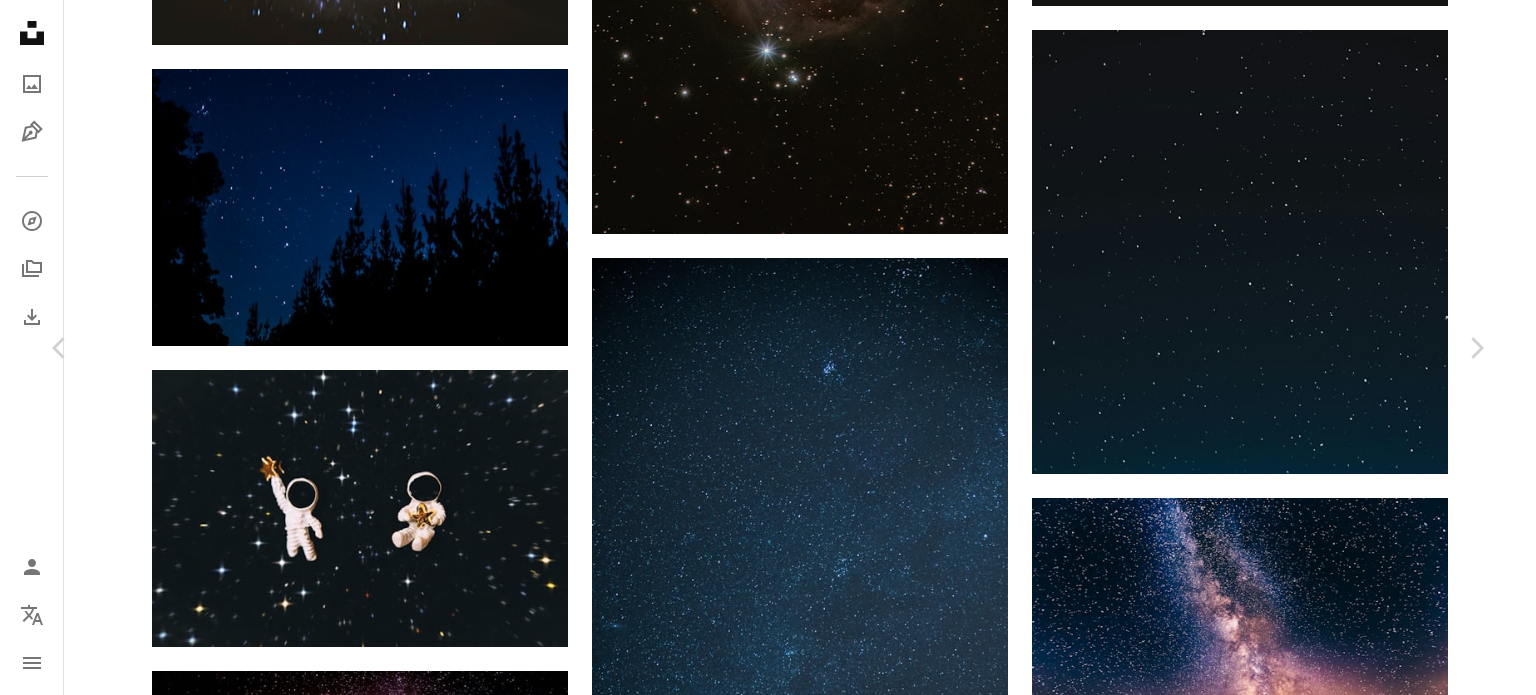 click on "An X shape Chevron left Chevron right [FIRST] [LAST] [FIRST] [LAST] A heart A plus sign Kostenlos herunterladen Chevron down Zoom in Aufrufe 25.472.339 Downloads 356.544 Veröffentlicht in Fotos A forward-right arrow Teilen Info icon Info More Actions A map marker [CITY], [STATE], [COUNTRY] Calendar outlined Veröffentlicht am  [DAY] [MONTH] [YEAR] Camera SONY, ILCE-9 Safety Kostenlos zu verwenden im Rahmen der  Unsplash Lizenz dunkel blau Nacht Sterne Milchstraße Himmelshintergrund Sky Wallpaper Stern Tapete Sternhintergrund Sternenbeobachtung Tapete Hintergrund Textur Raum Universum grau Galaxie Stern draußen Nebel HD-Hintergrundbilder Ähnliche Premium-Bilder auf iStock durchsuchen  |  20 % Rabatt mit Aktionscode UNSPLASH20 Mehr auf iStock anzeigen  ↗ Ähnliche Bilder A heart A plus sign [FIRST] [LAST] Arrow pointing down A heart A plus sign [FIRST] [LAST] Plus sign for Unsplash+ A heart A plus sign Unsplash+ Community Für  Unsplash+ A lock Herunterladen A heart A plus sign [FIRST] [LAST] A heart" at bounding box center (768, 6419) 